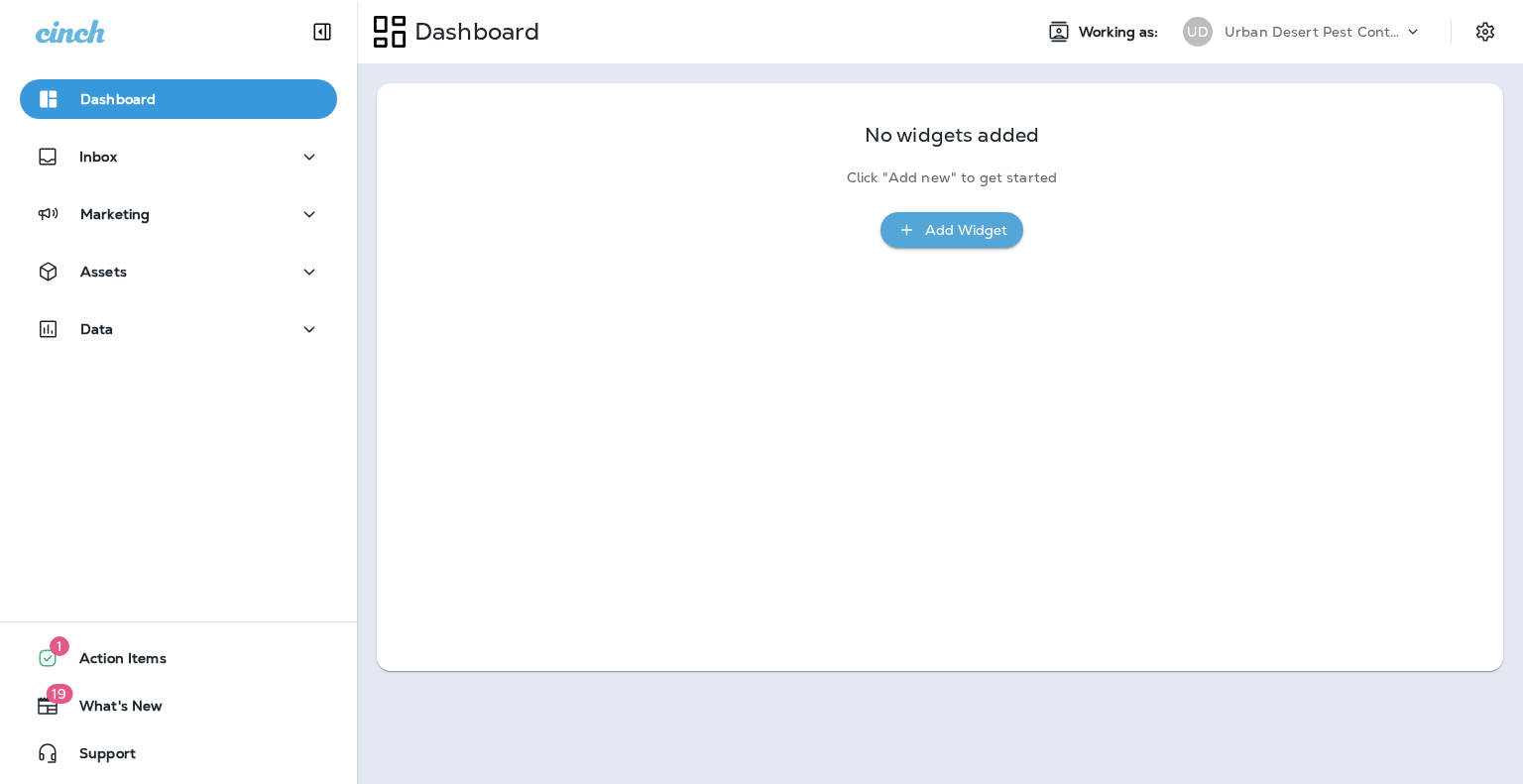 scroll, scrollTop: 0, scrollLeft: 0, axis: both 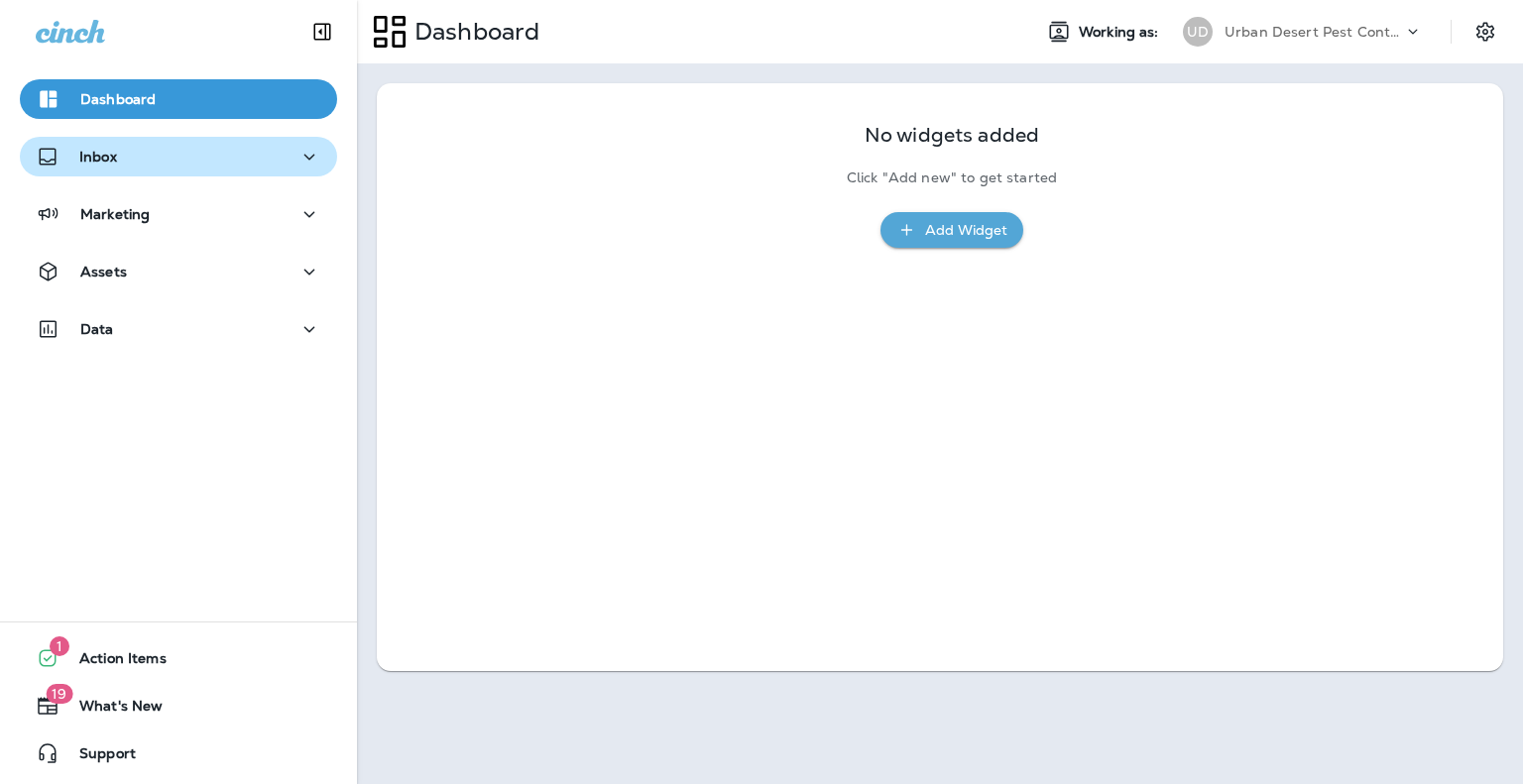 click 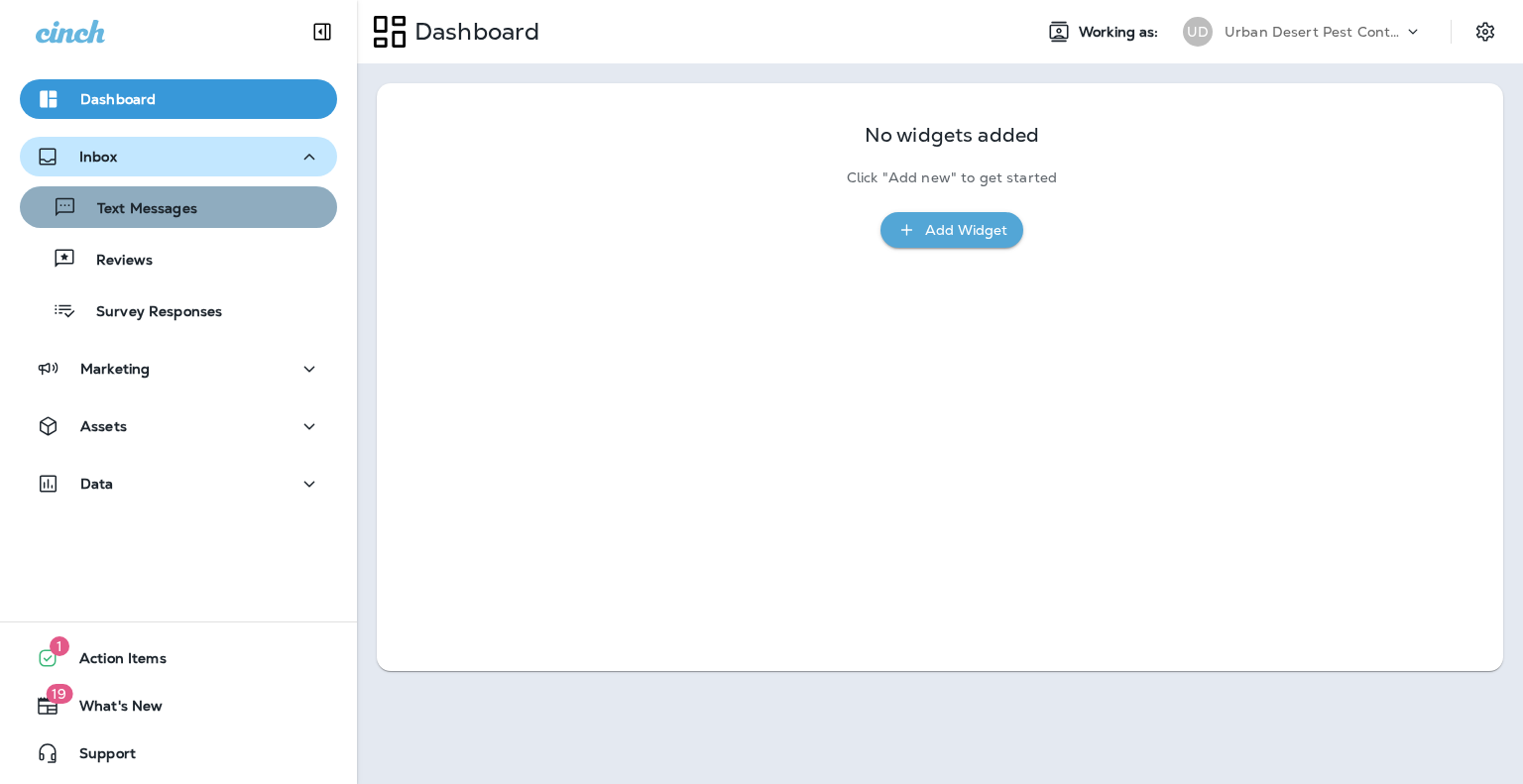 click on "Text Messages" at bounding box center (178, 207) 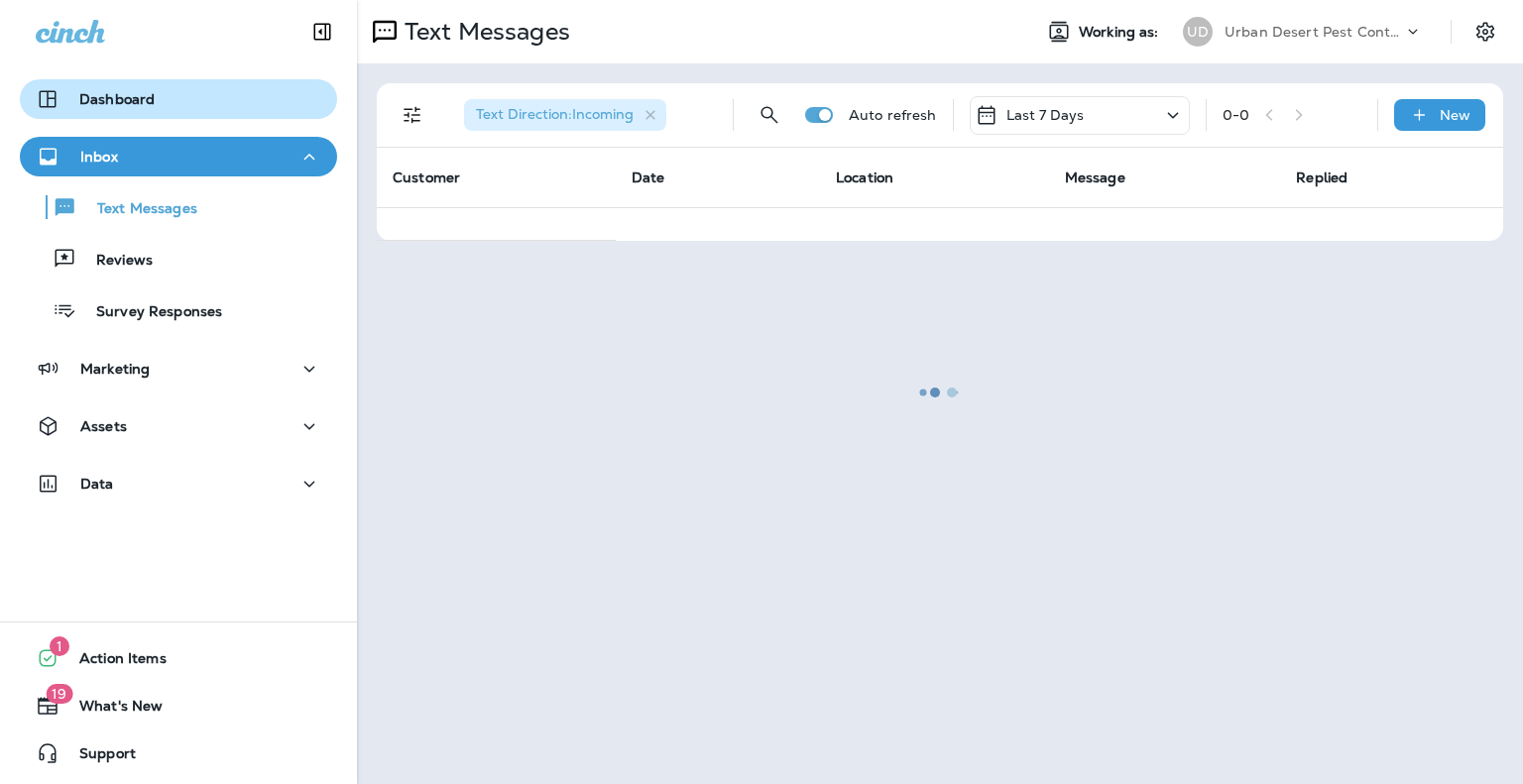 click on "Dashboard" at bounding box center [117, 99] 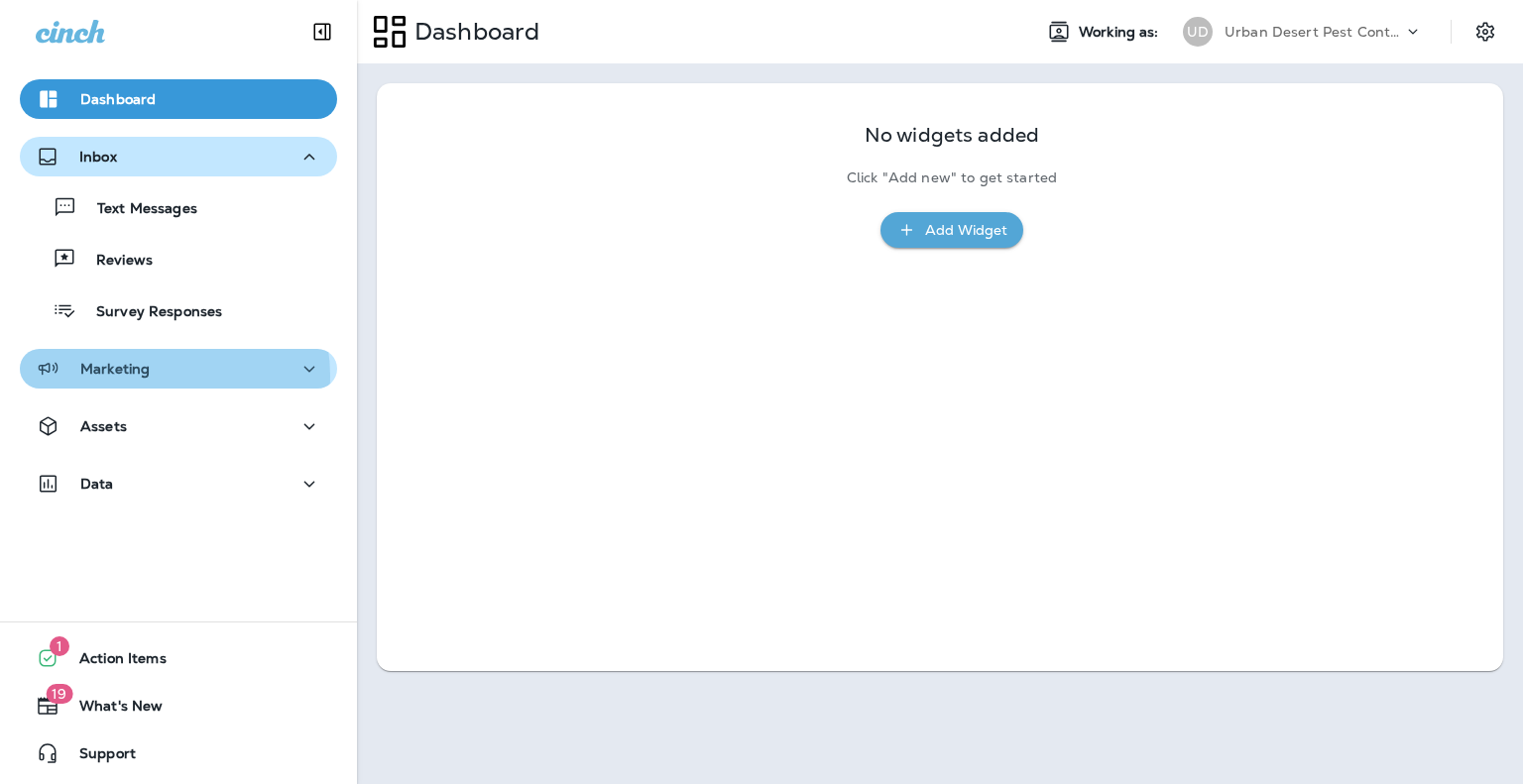click on "Marketing" at bounding box center (178, 369) 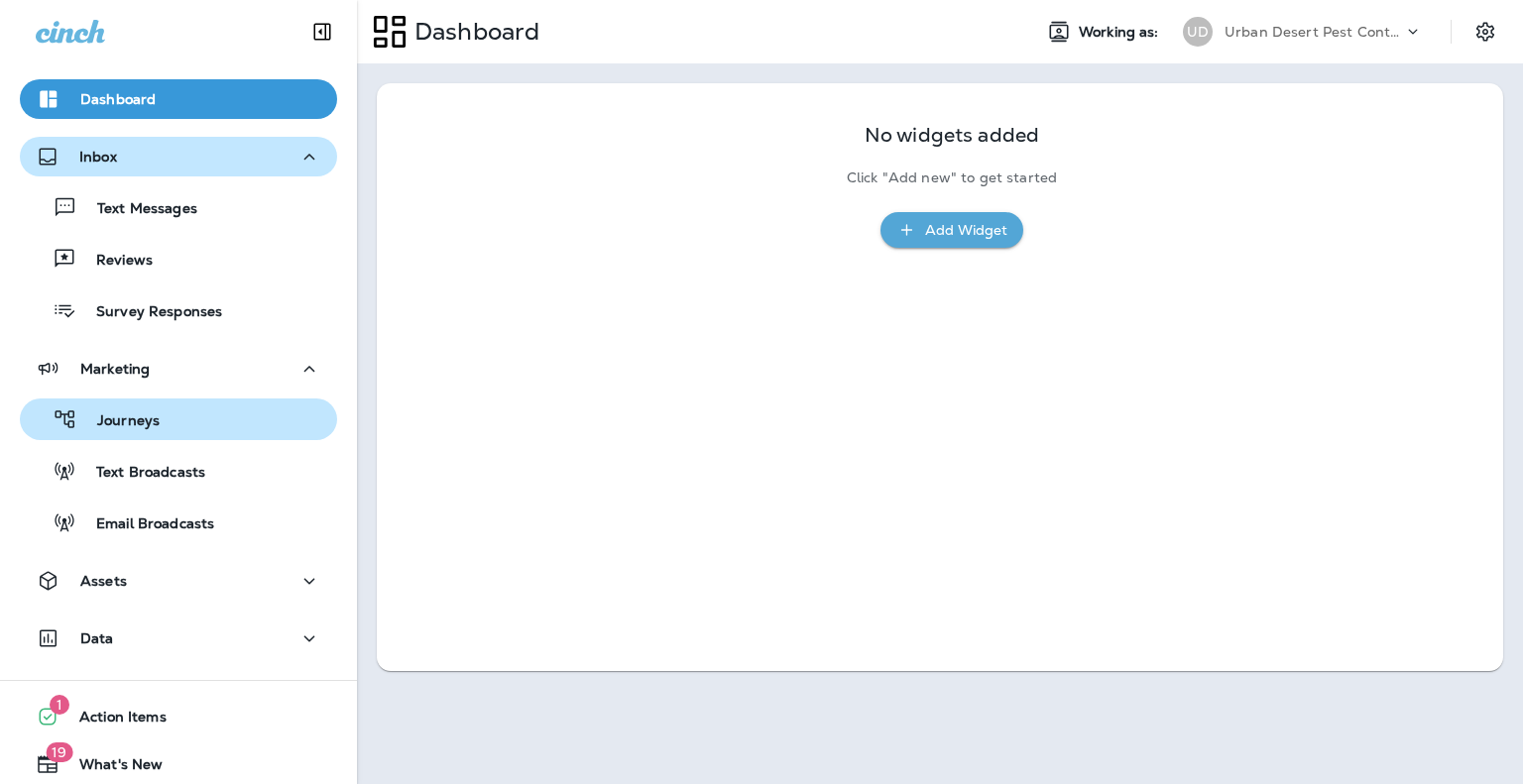 click on "Journeys" at bounding box center [118, 421] 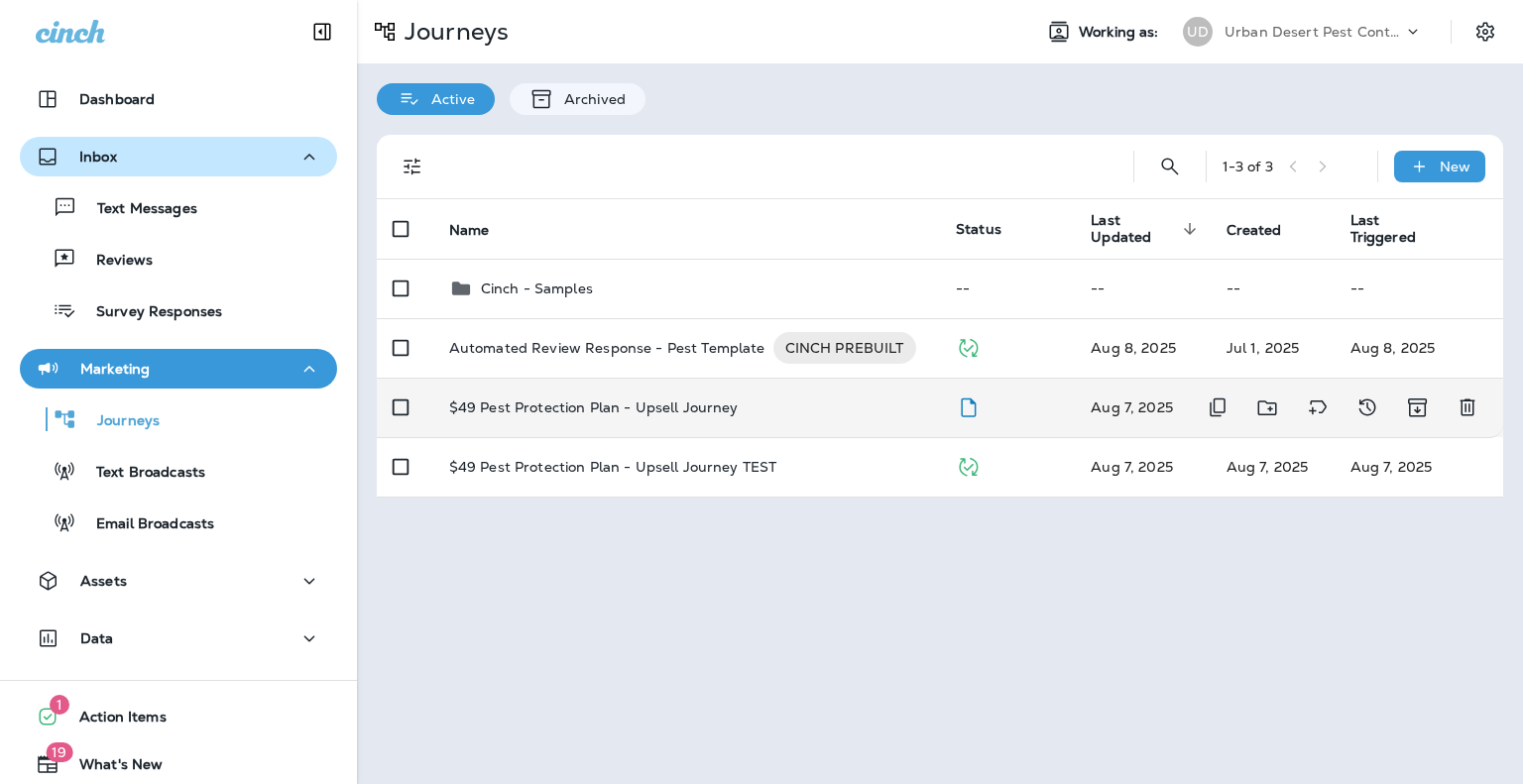 click on "$49 Pest Protection Plan - Upsell Journey" at bounding box center [594, 407] 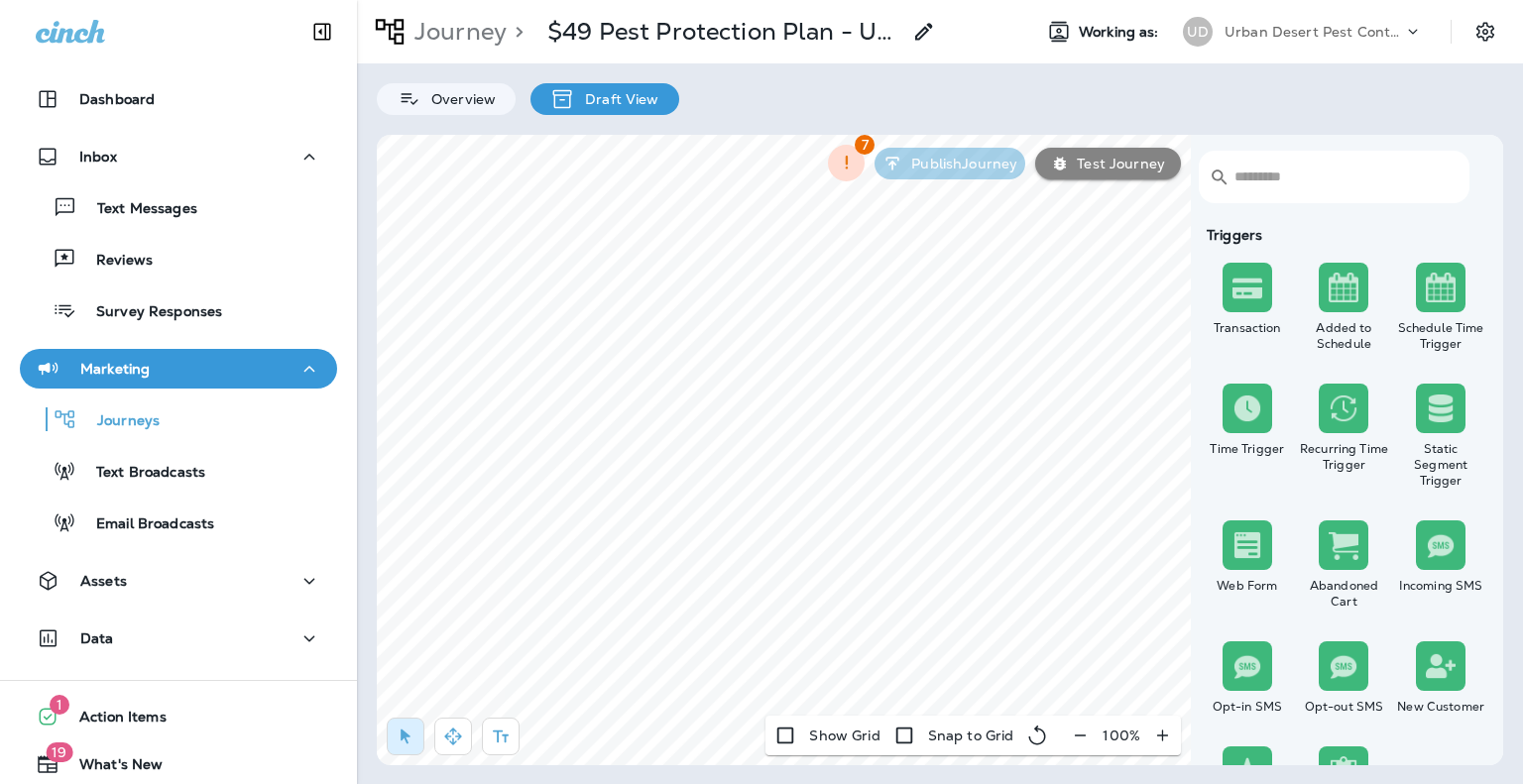 scroll, scrollTop: 0, scrollLeft: 0, axis: both 